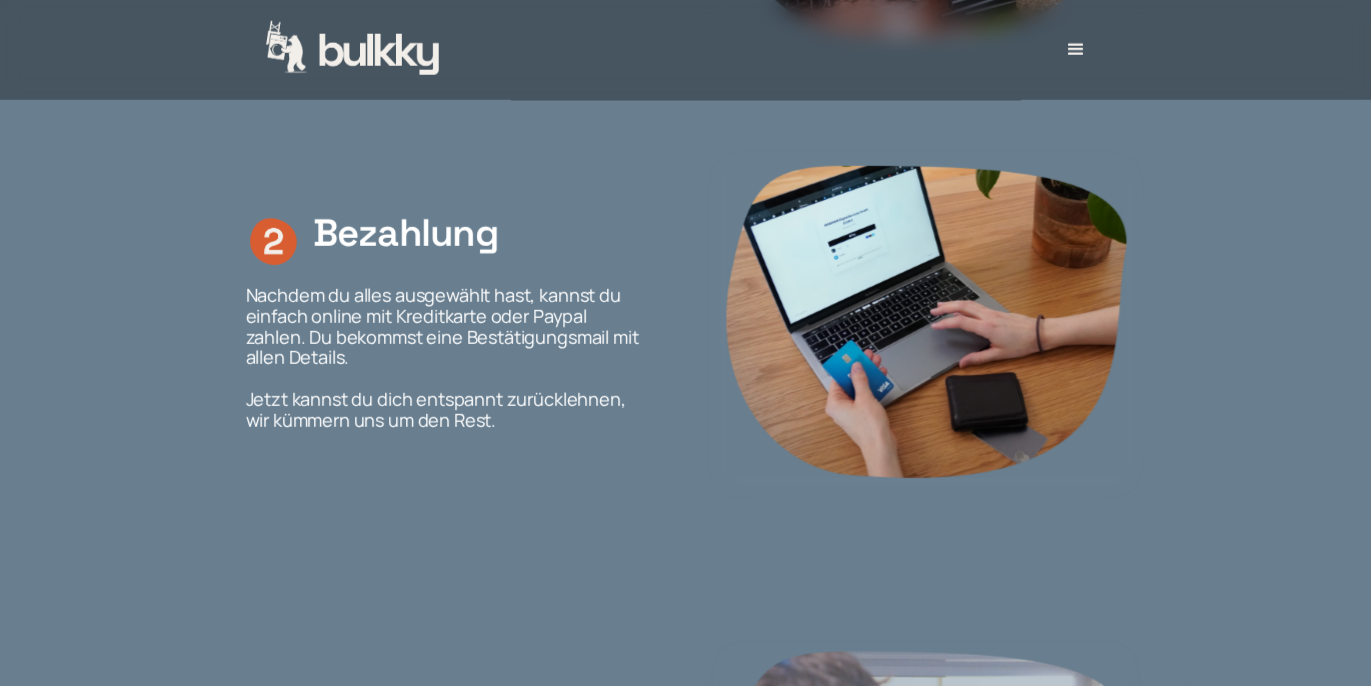 scroll, scrollTop: 2029, scrollLeft: 0, axis: vertical 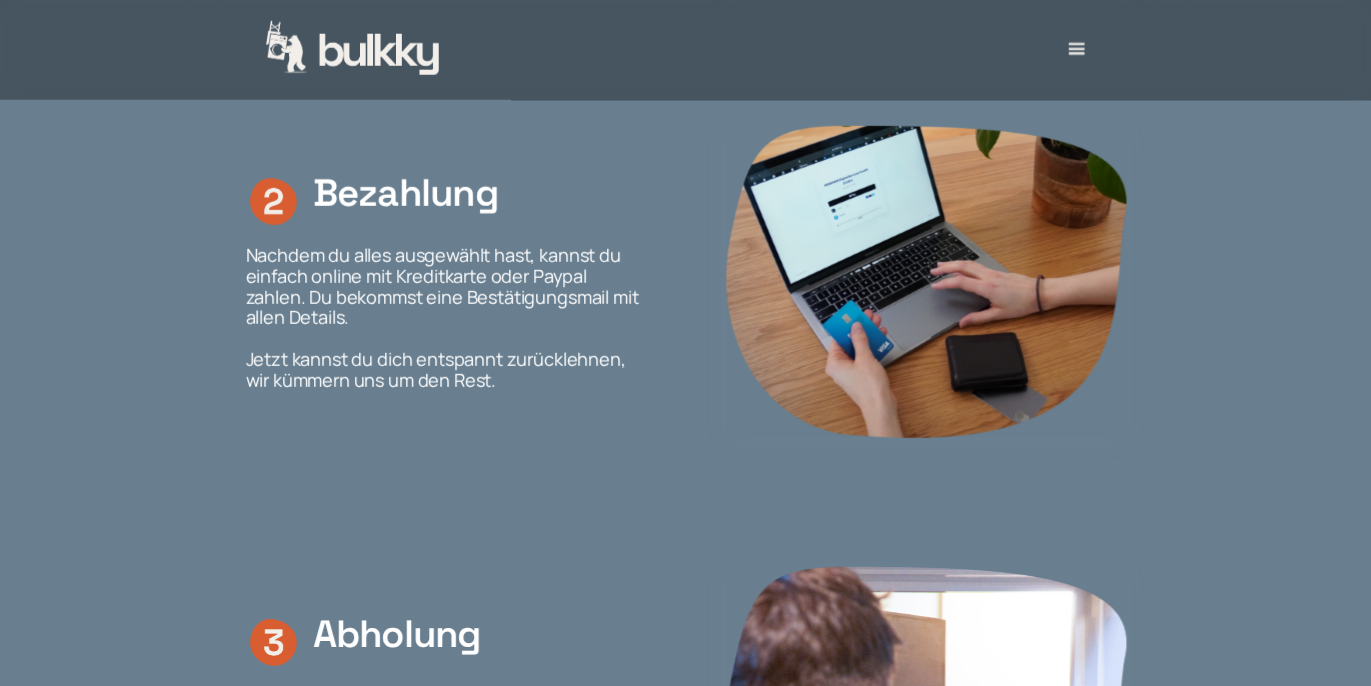click at bounding box center [1075, 49] 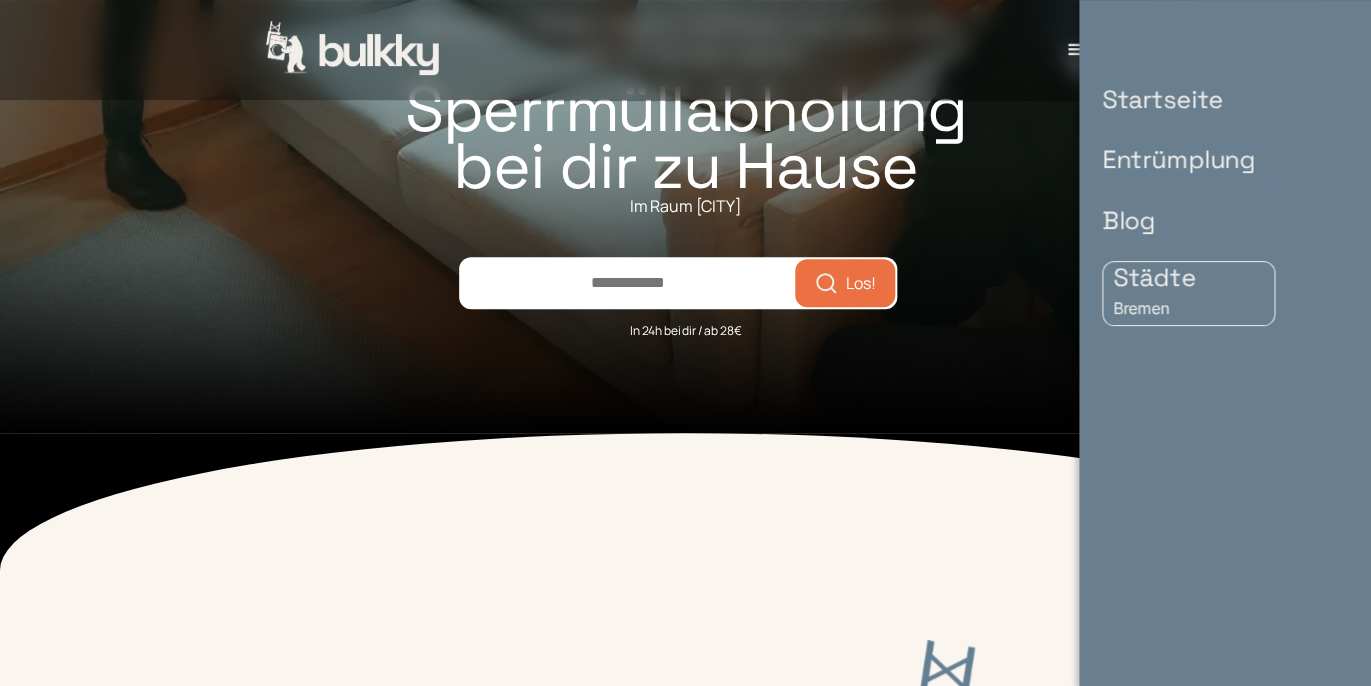 scroll, scrollTop: 0, scrollLeft: 0, axis: both 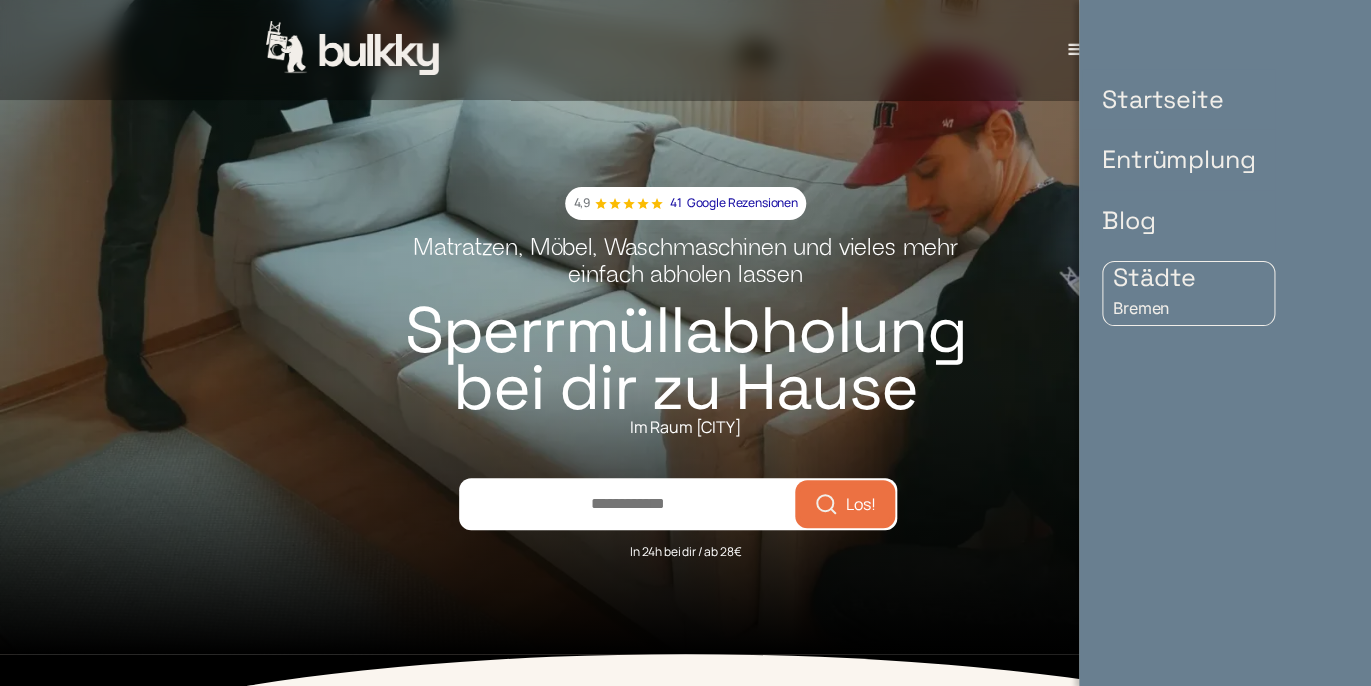 click at bounding box center (628, 504) 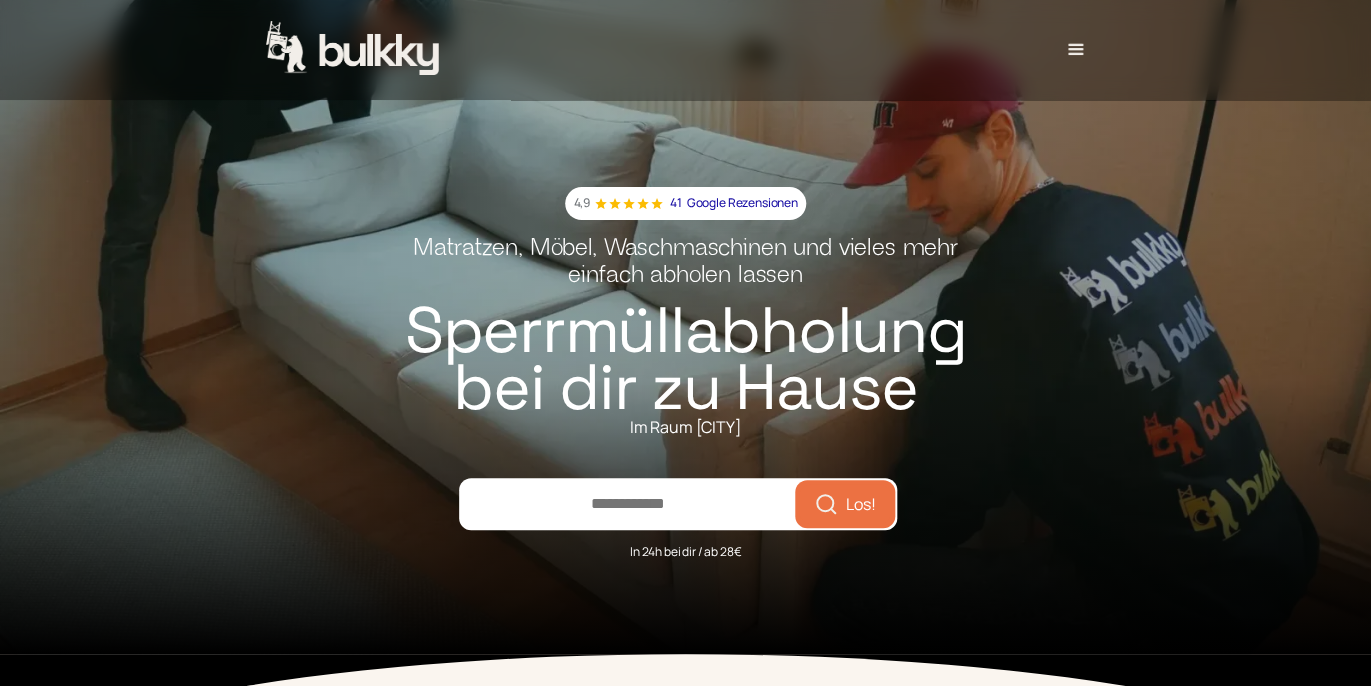 type on "*****" 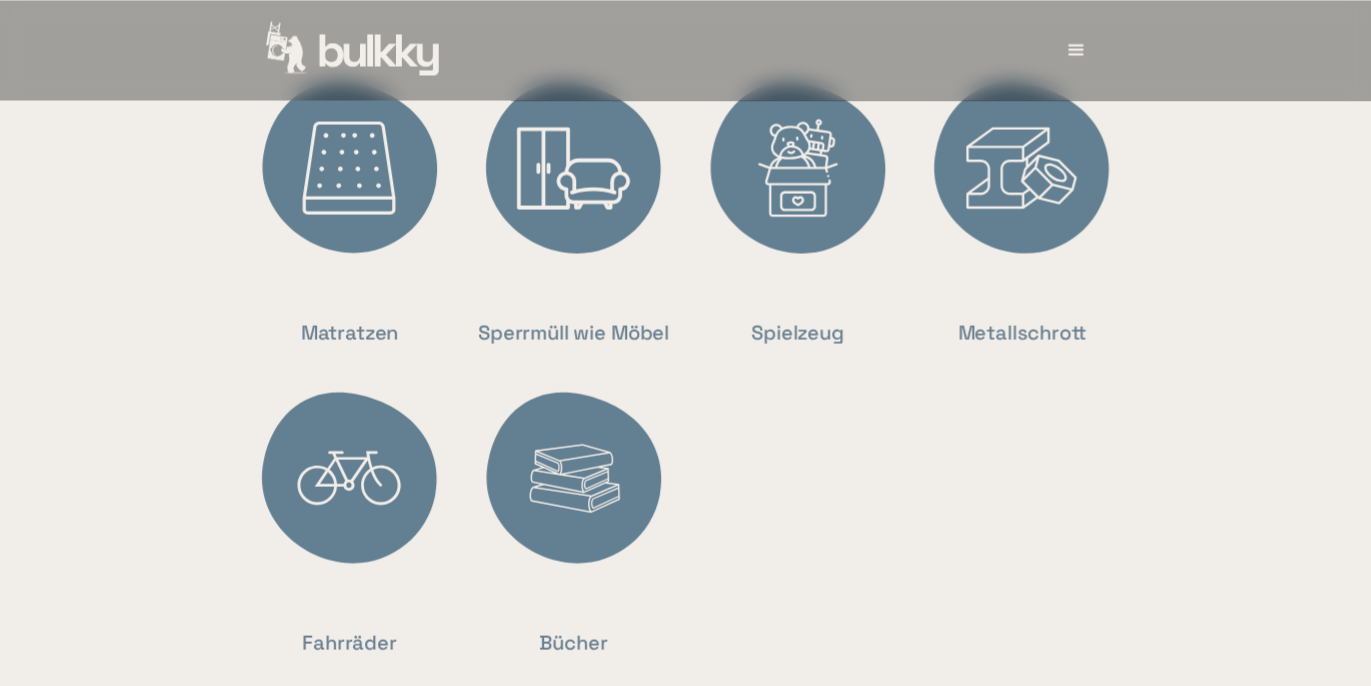 scroll, scrollTop: 4083, scrollLeft: 0, axis: vertical 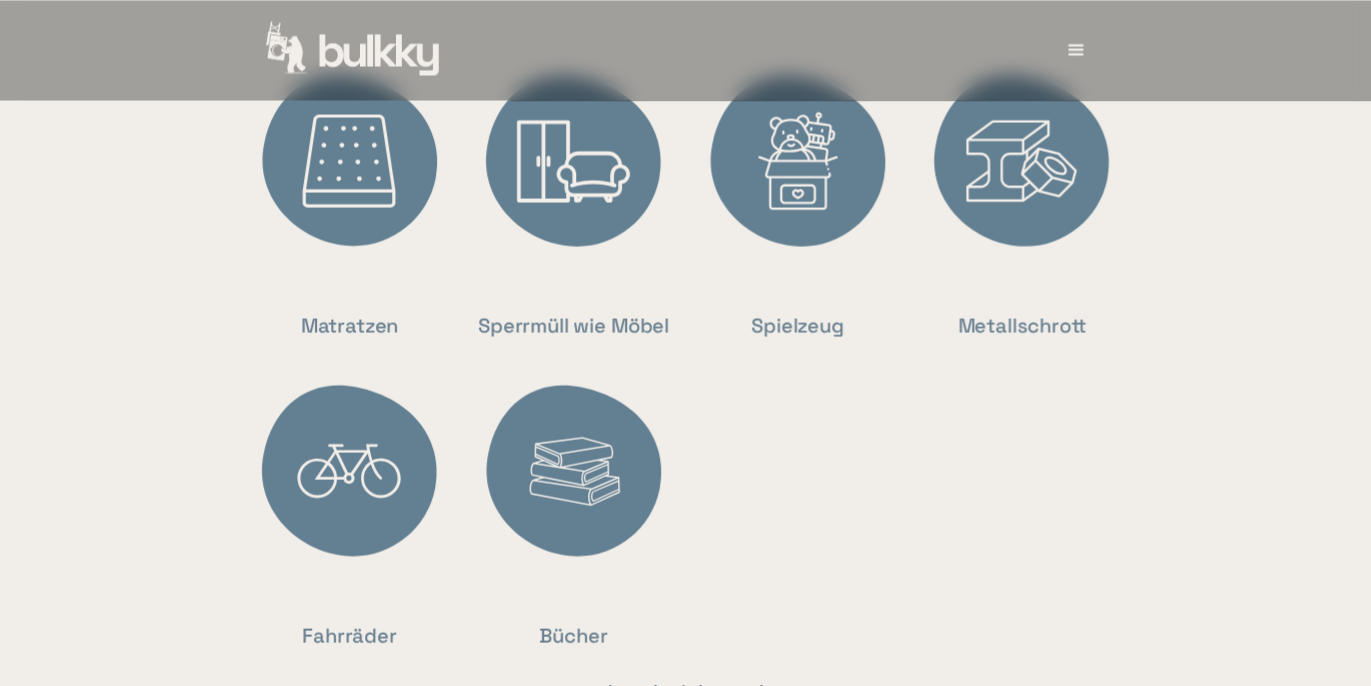 click at bounding box center [574, 471] 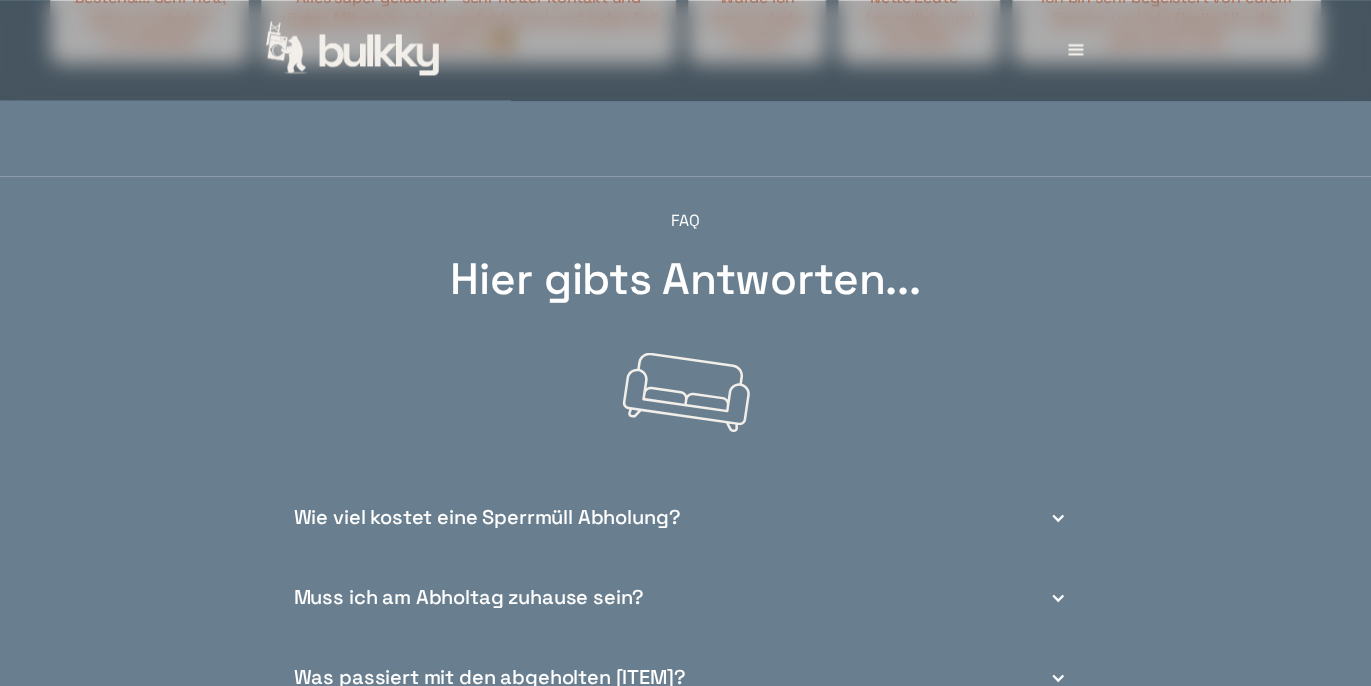 scroll, scrollTop: 6665, scrollLeft: 0, axis: vertical 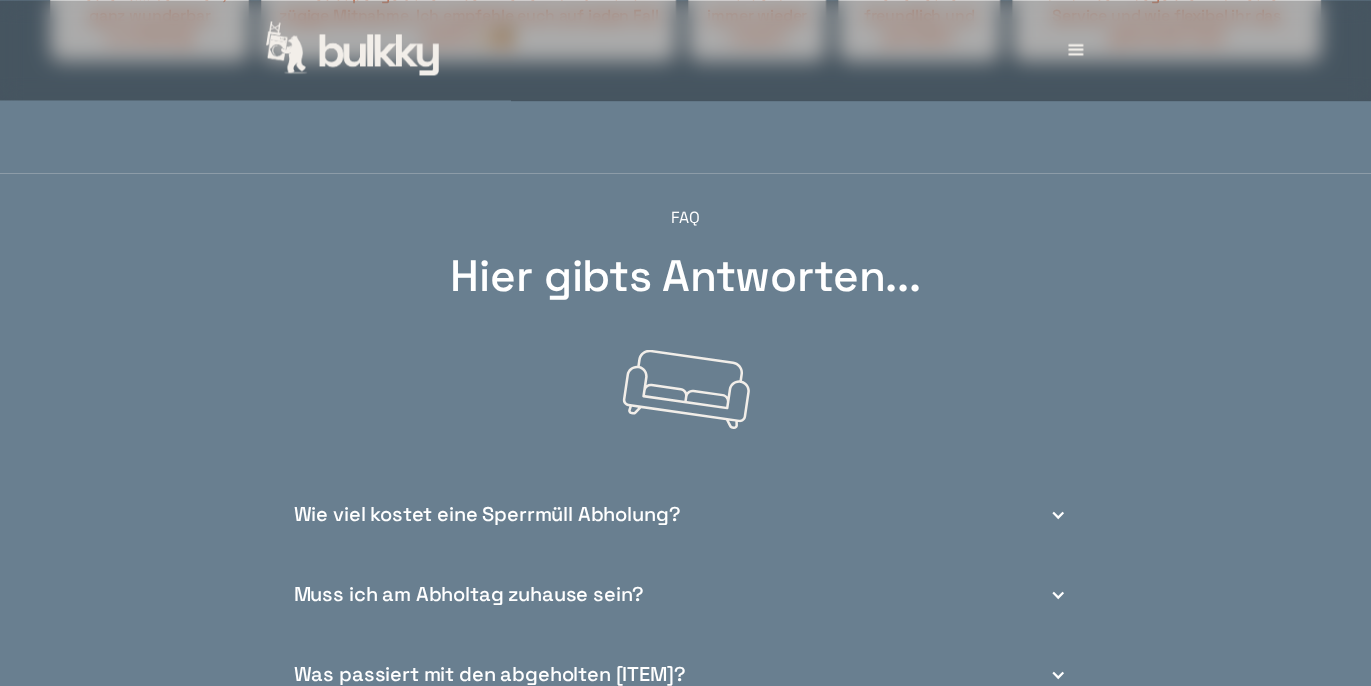 click on "Wie viel kostet eine Sperrmüll Abholung?" at bounding box center (487, 513) 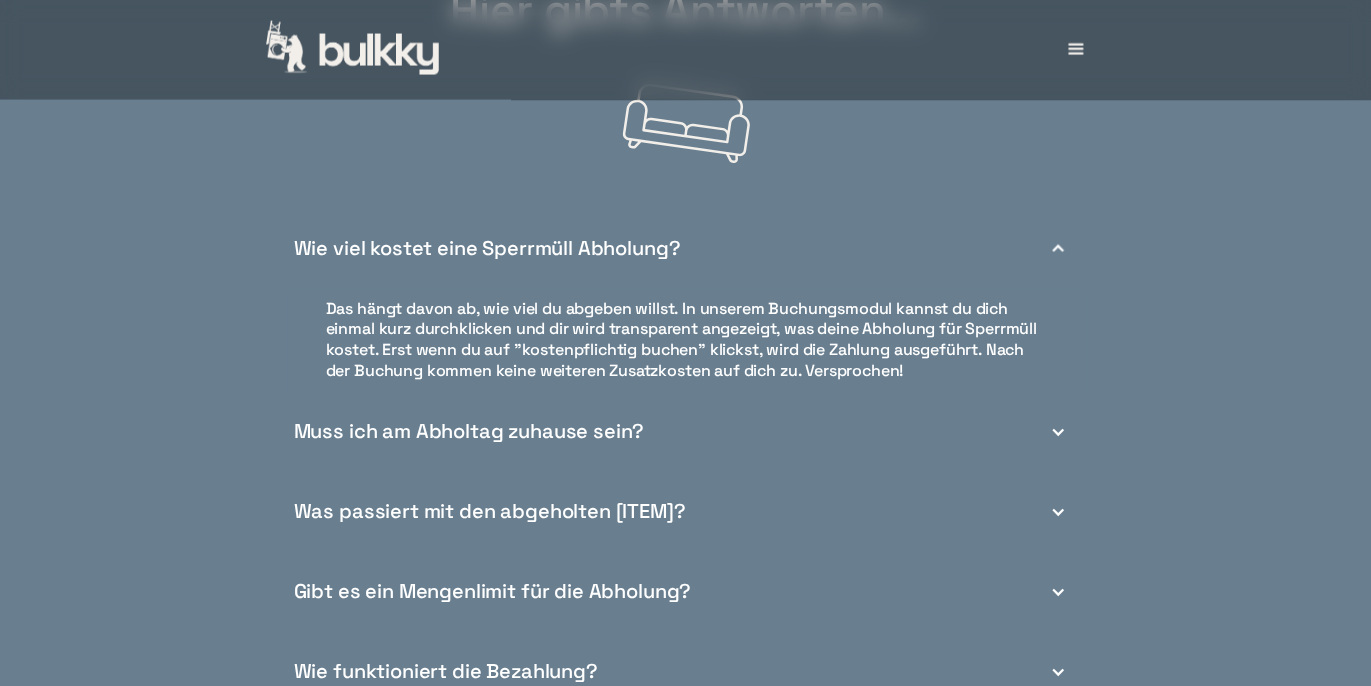 scroll, scrollTop: 6933, scrollLeft: 0, axis: vertical 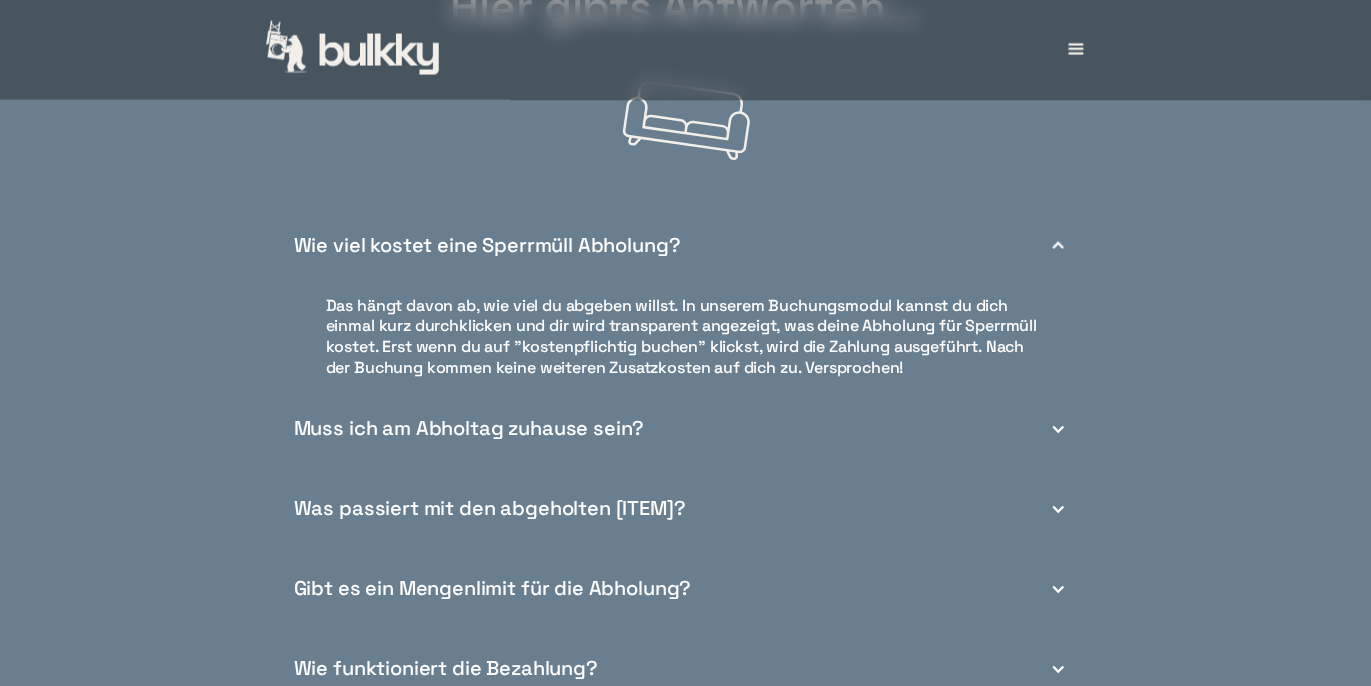 click on "Muss ich am Abholtag zuhause sein?" at bounding box center [469, 428] 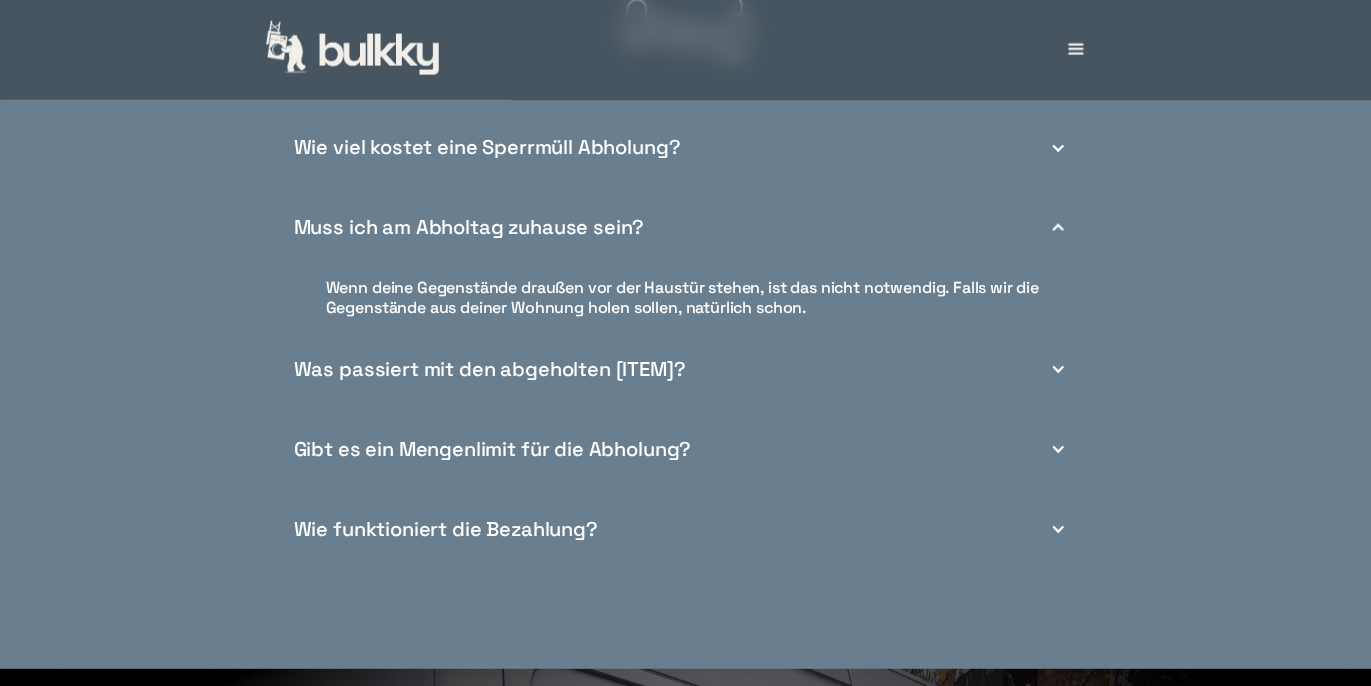 scroll, scrollTop: 7036, scrollLeft: 0, axis: vertical 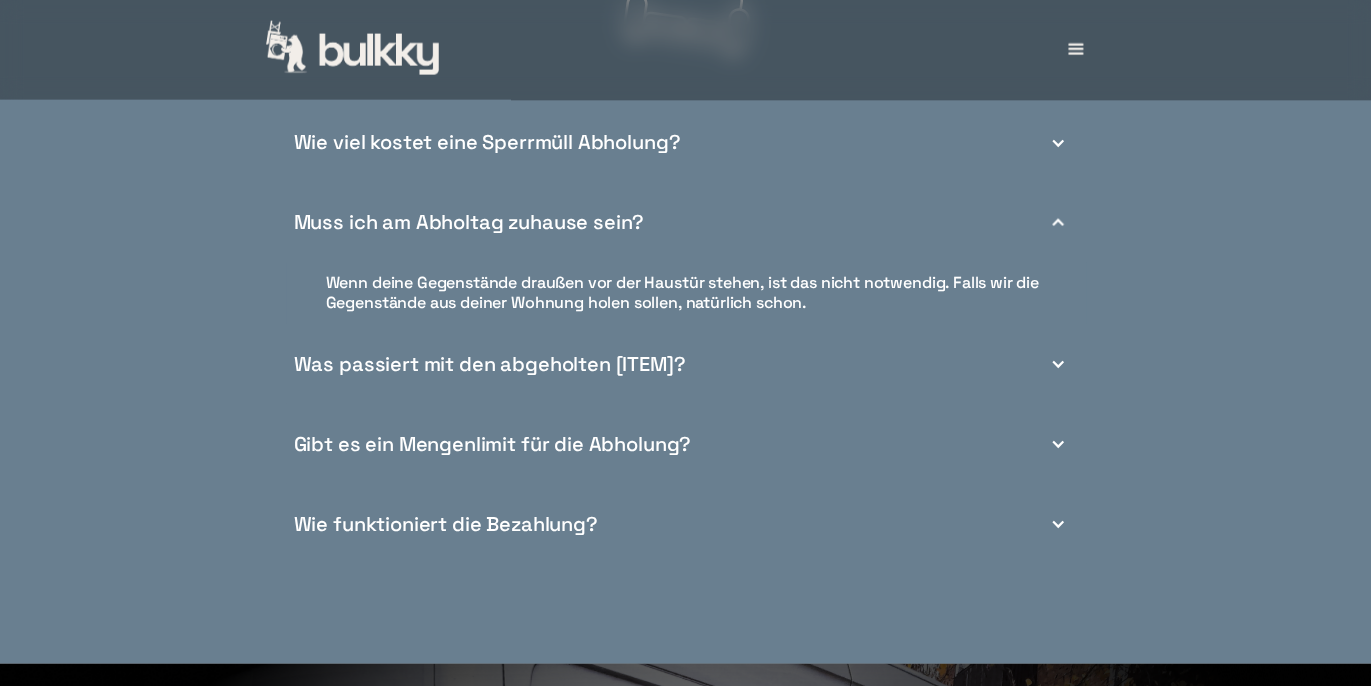 click on "Gibt es ein Mengenlimit für die Abholung?" at bounding box center [492, 444] 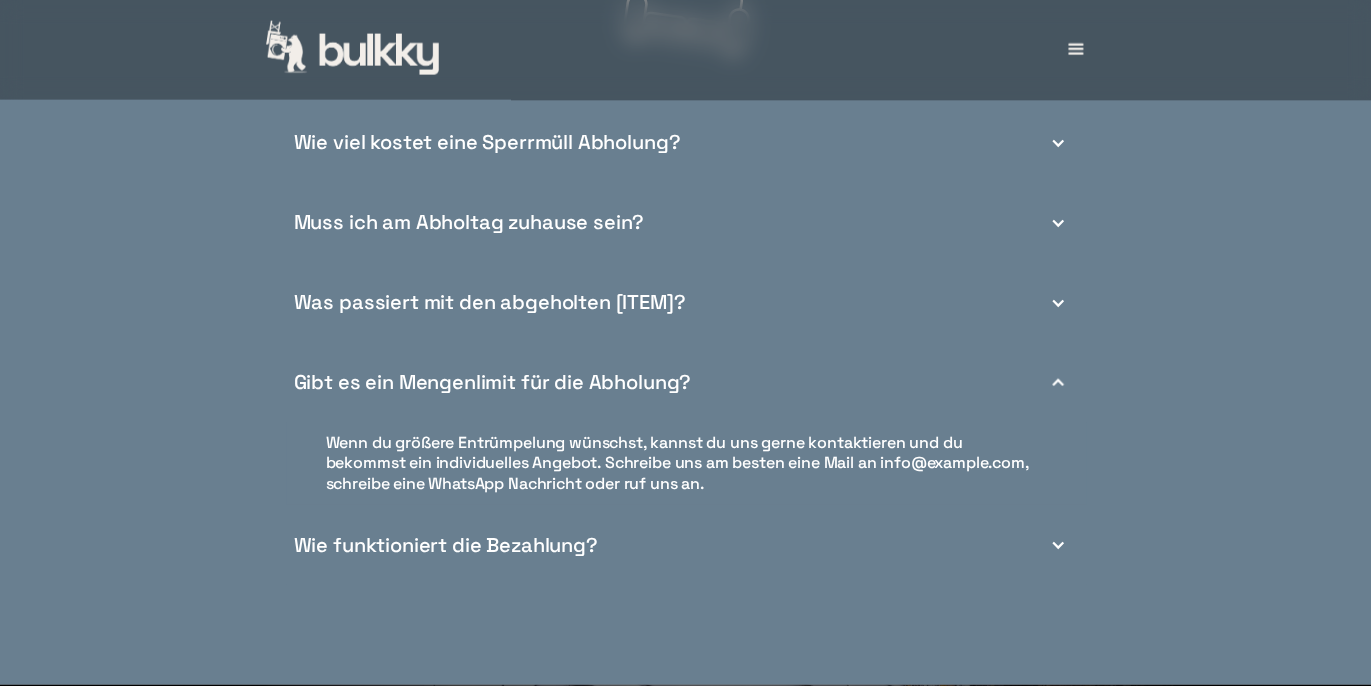 click on "Wie funktioniert die Bezahlung?" at bounding box center (446, 545) 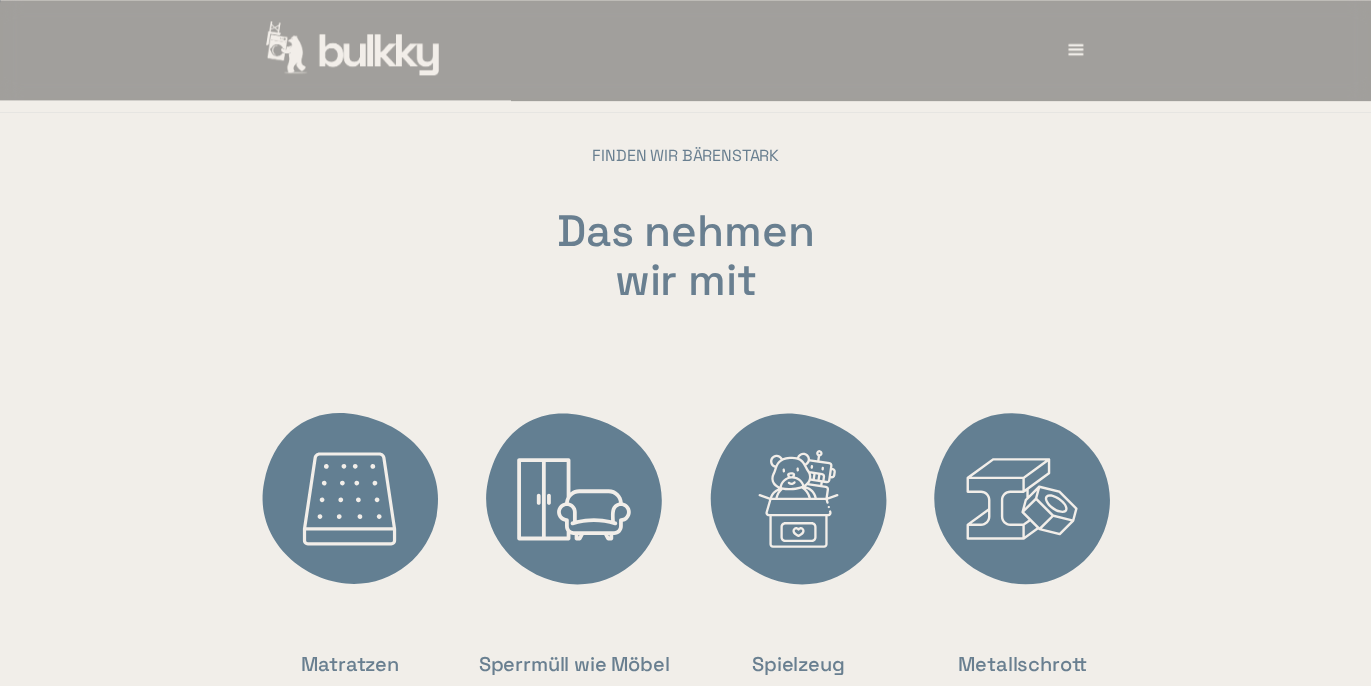 scroll, scrollTop: 3671, scrollLeft: 0, axis: vertical 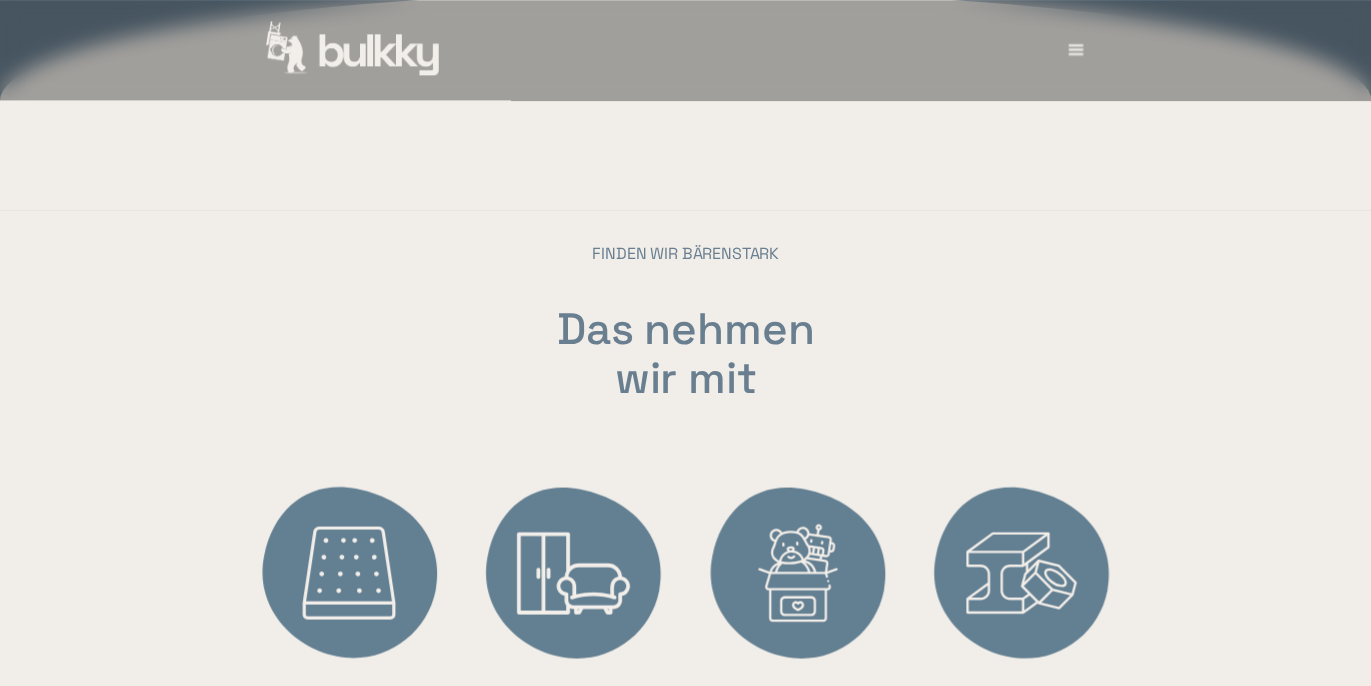 click at bounding box center (1075, 49) 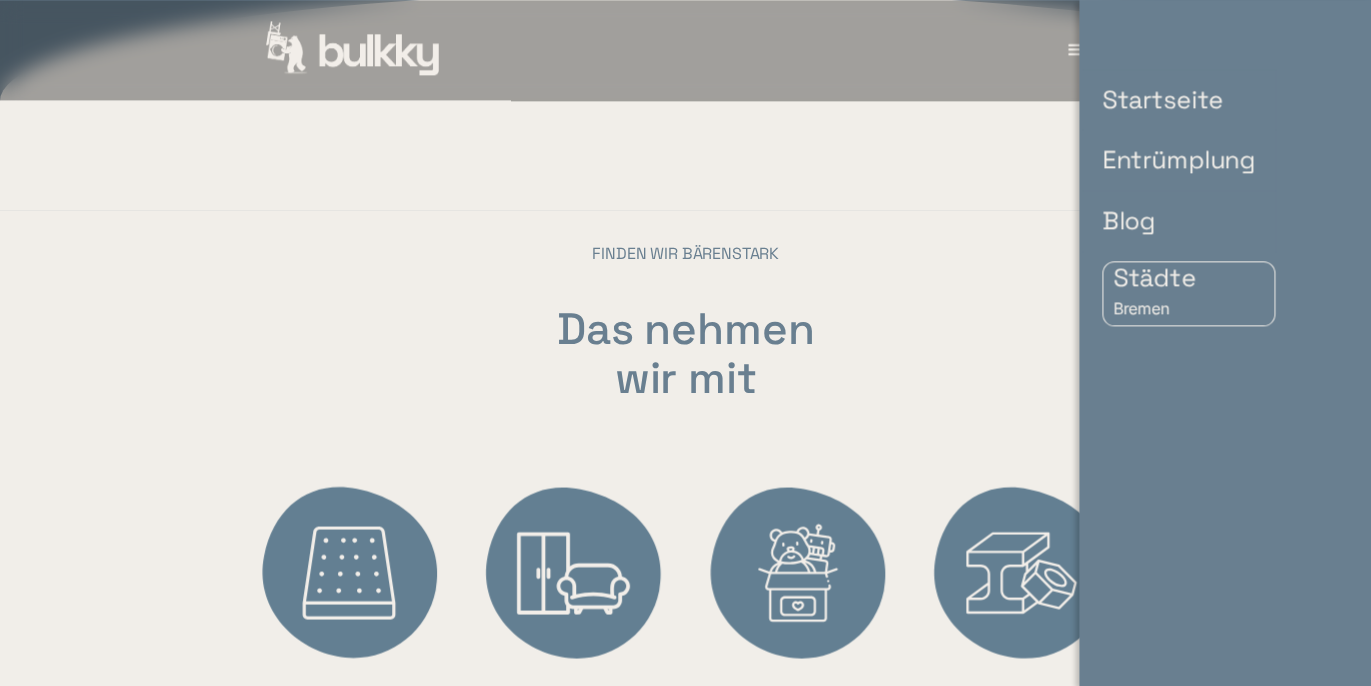 click on "Das nehmen wir mit" at bounding box center [685, 354] 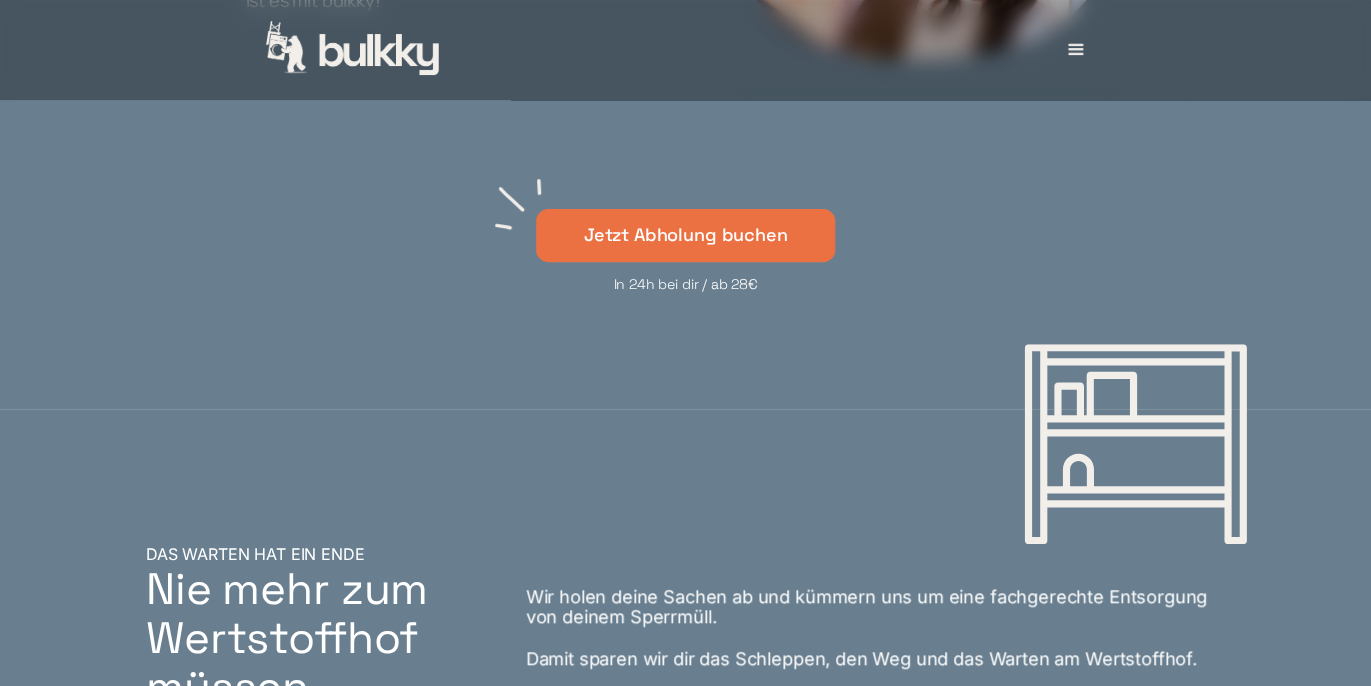 scroll, scrollTop: 2834, scrollLeft: 0, axis: vertical 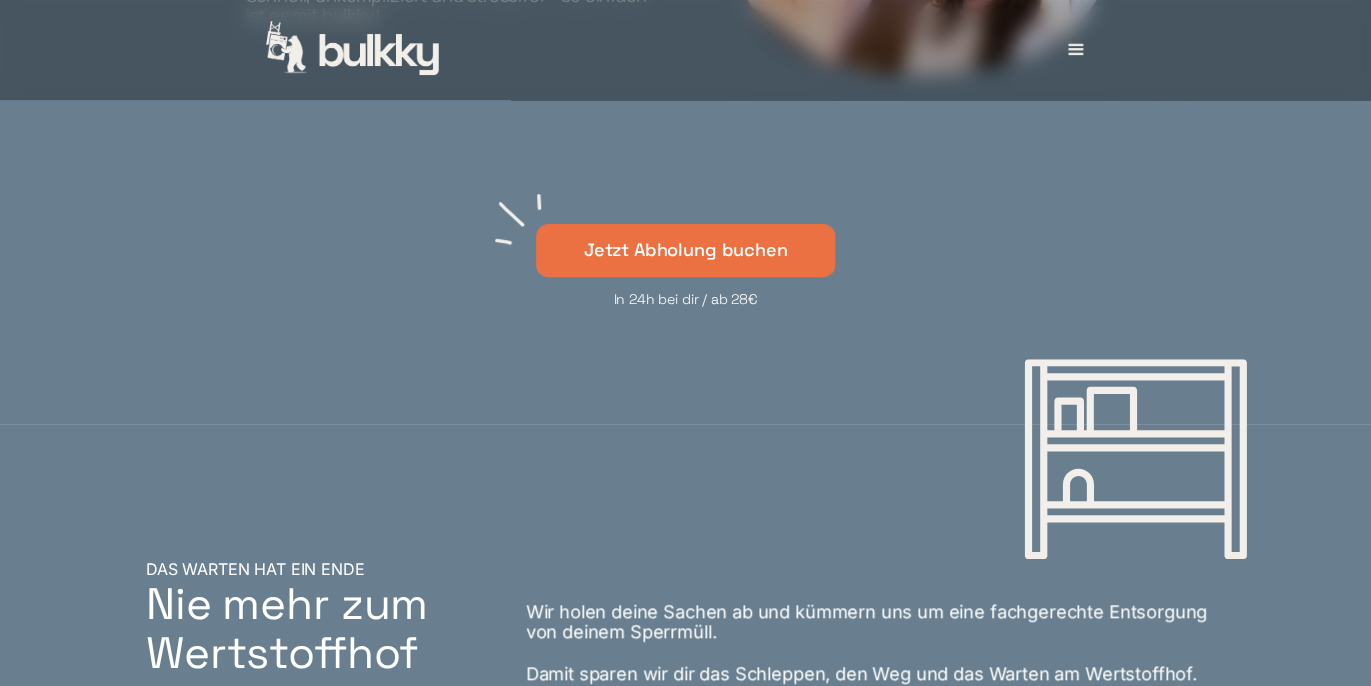 click on "Jetzt Abholung buchen" at bounding box center (686, 250) 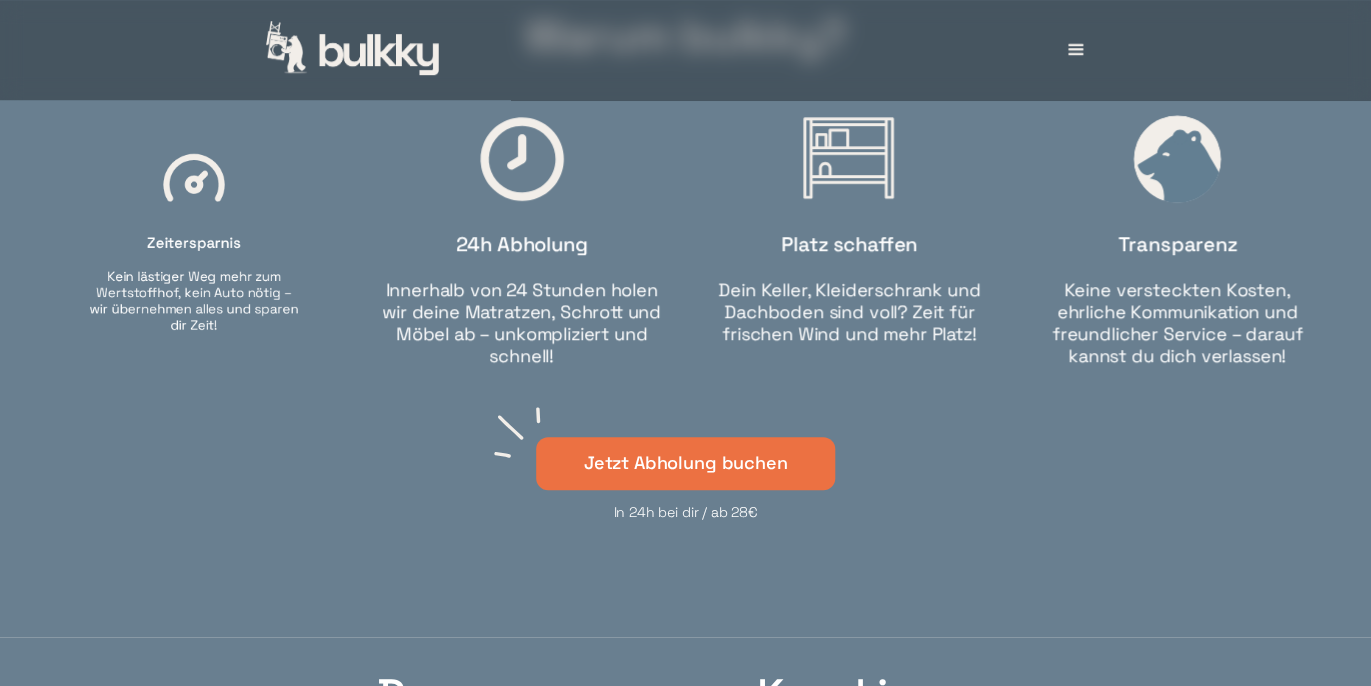 scroll, scrollTop: 5902, scrollLeft: 0, axis: vertical 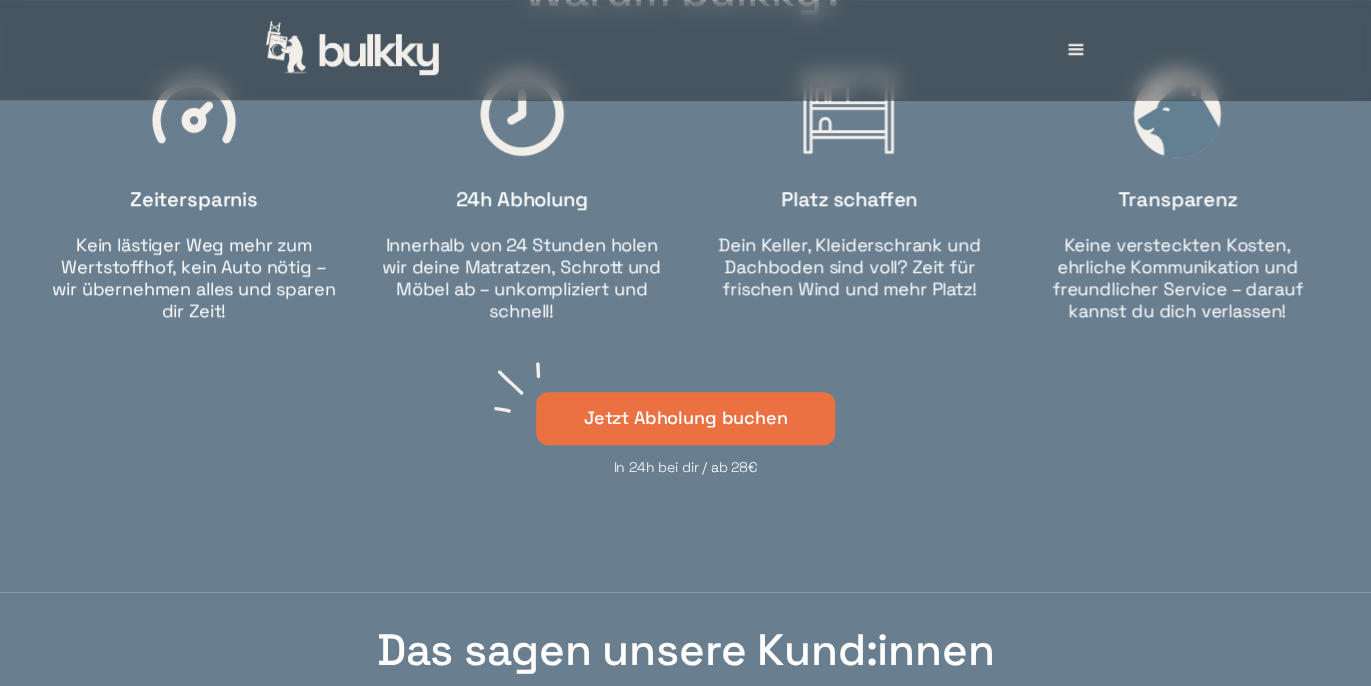 click on "Jetzt Abholung buchen" at bounding box center [686, 418] 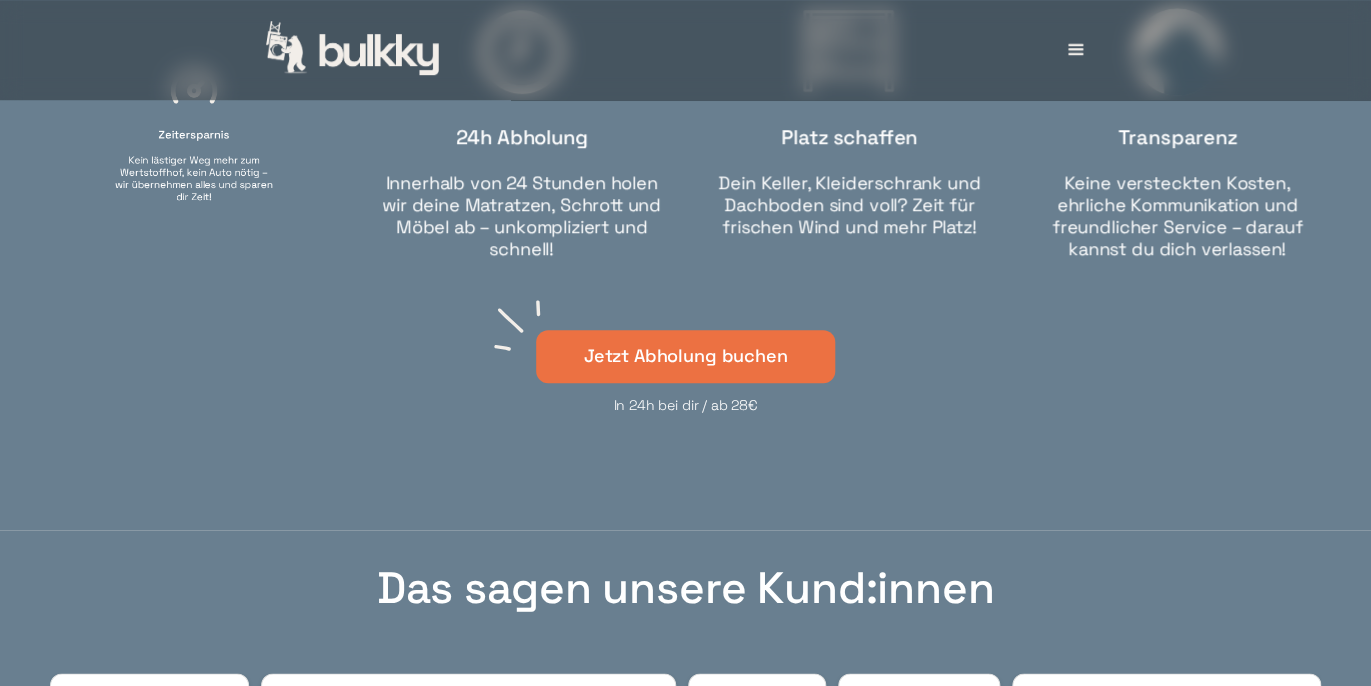 scroll, scrollTop: 5910, scrollLeft: 0, axis: vertical 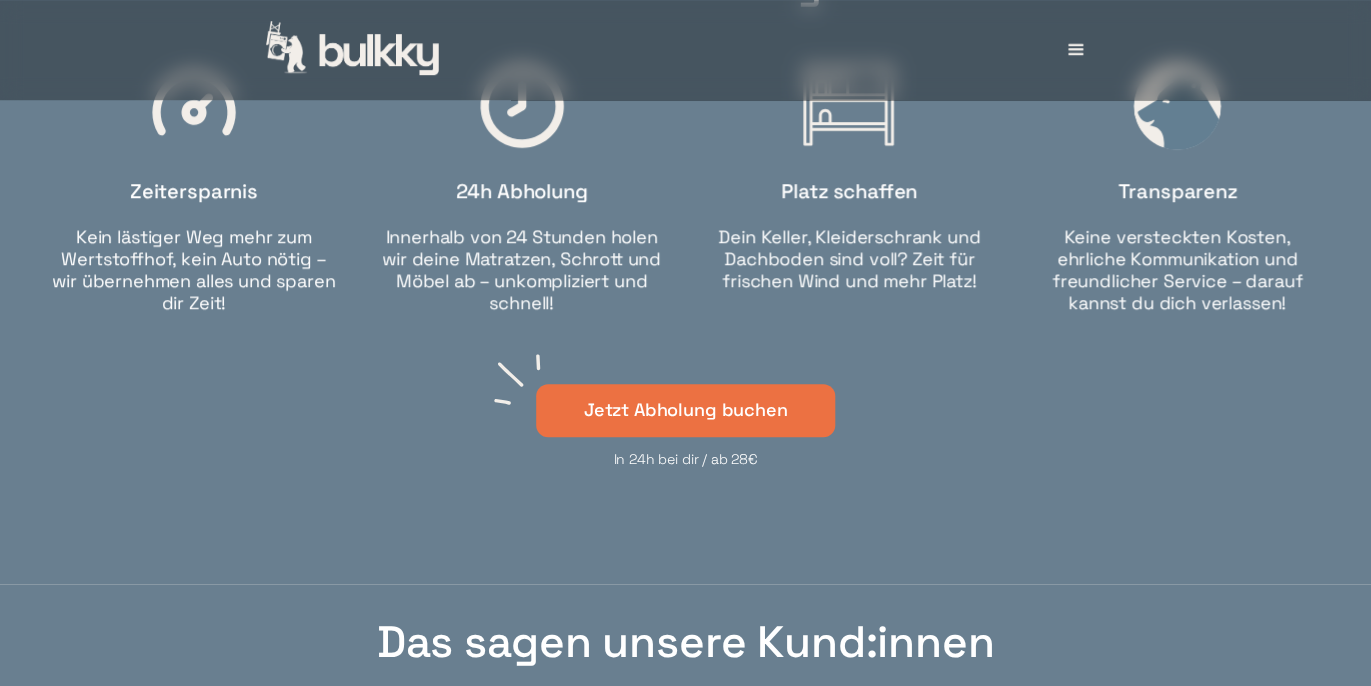 click on "Jetzt Abholung buchen" at bounding box center (686, 410) 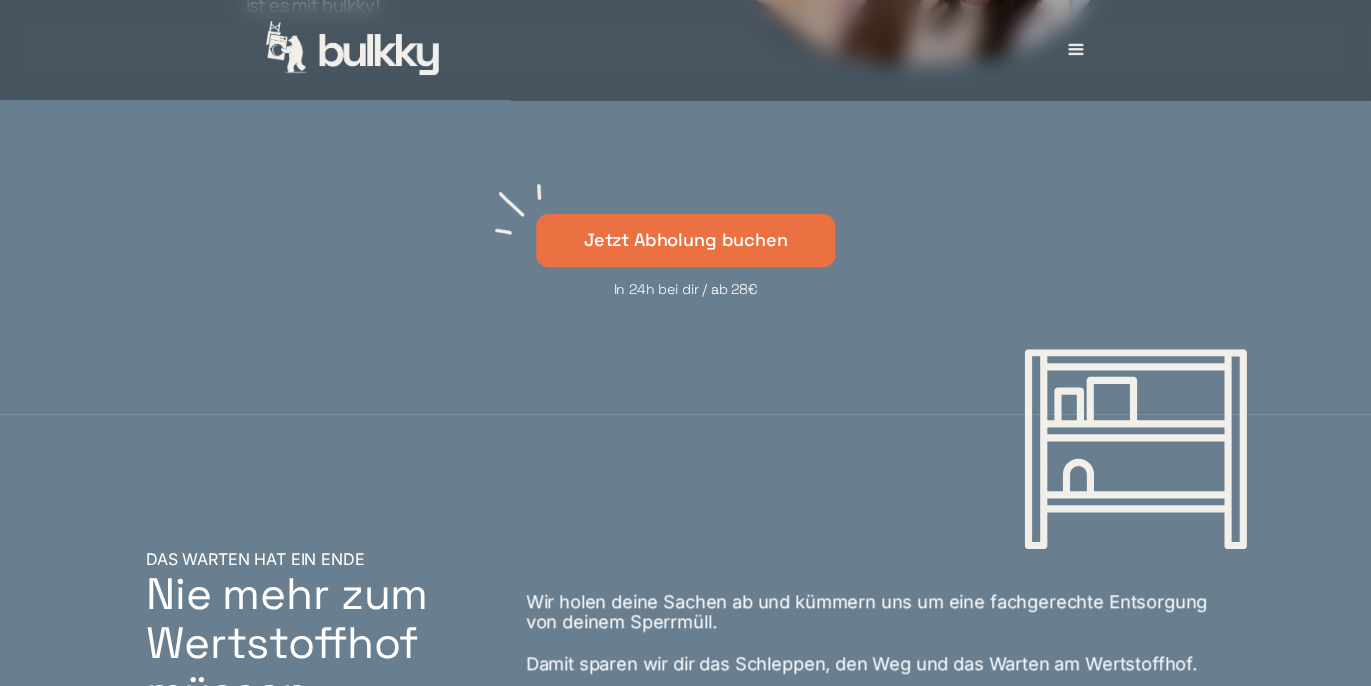 scroll, scrollTop: 2631, scrollLeft: 0, axis: vertical 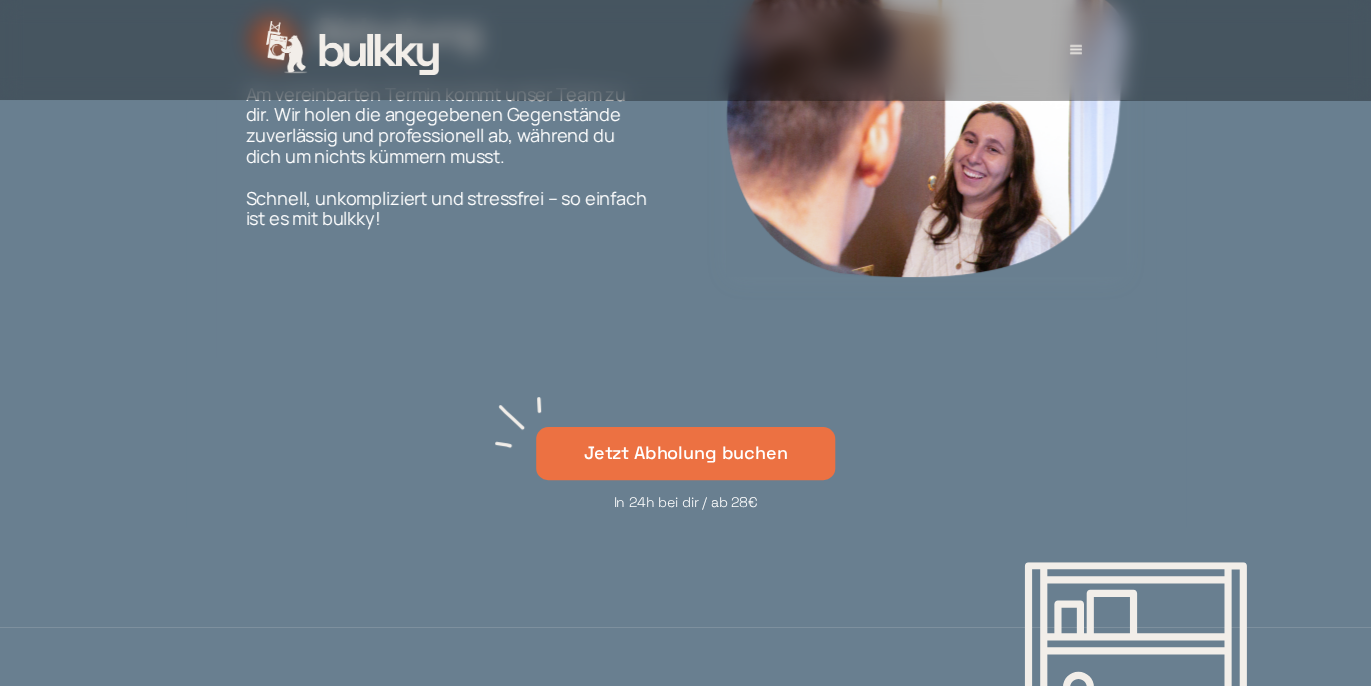 click at bounding box center (1075, 50) 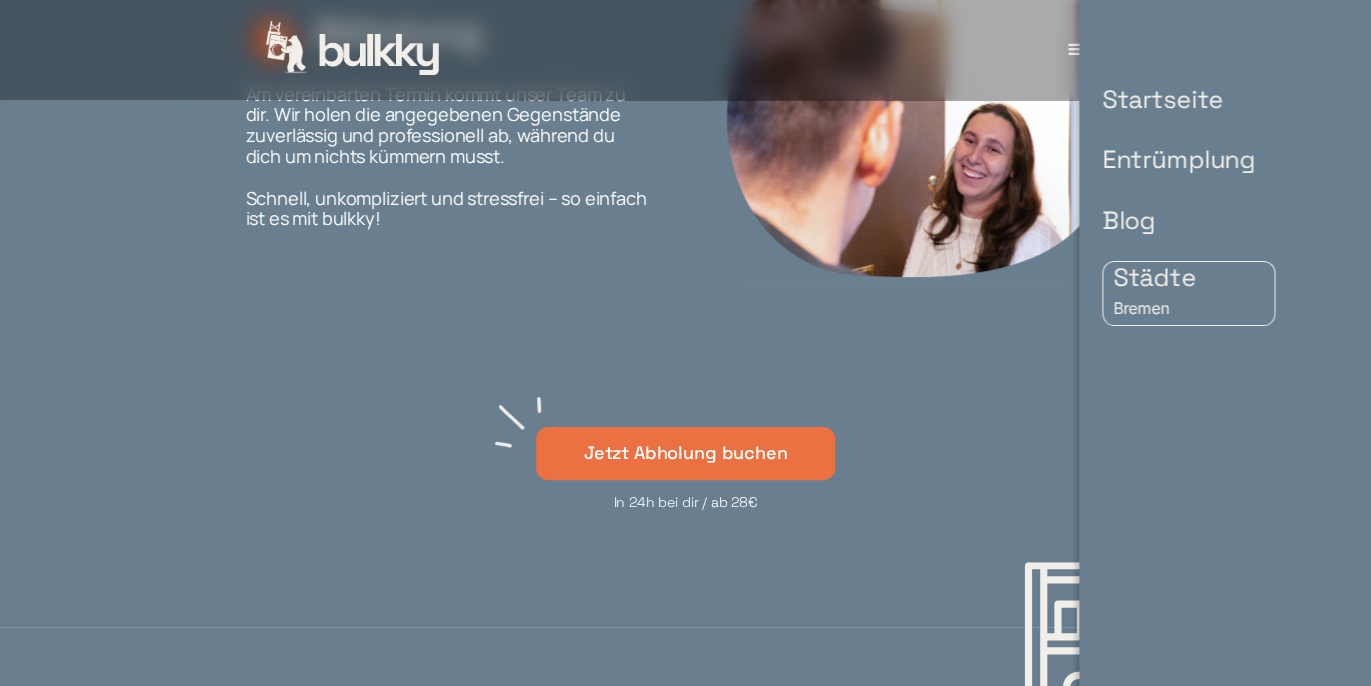 click at bounding box center [1076, 50] 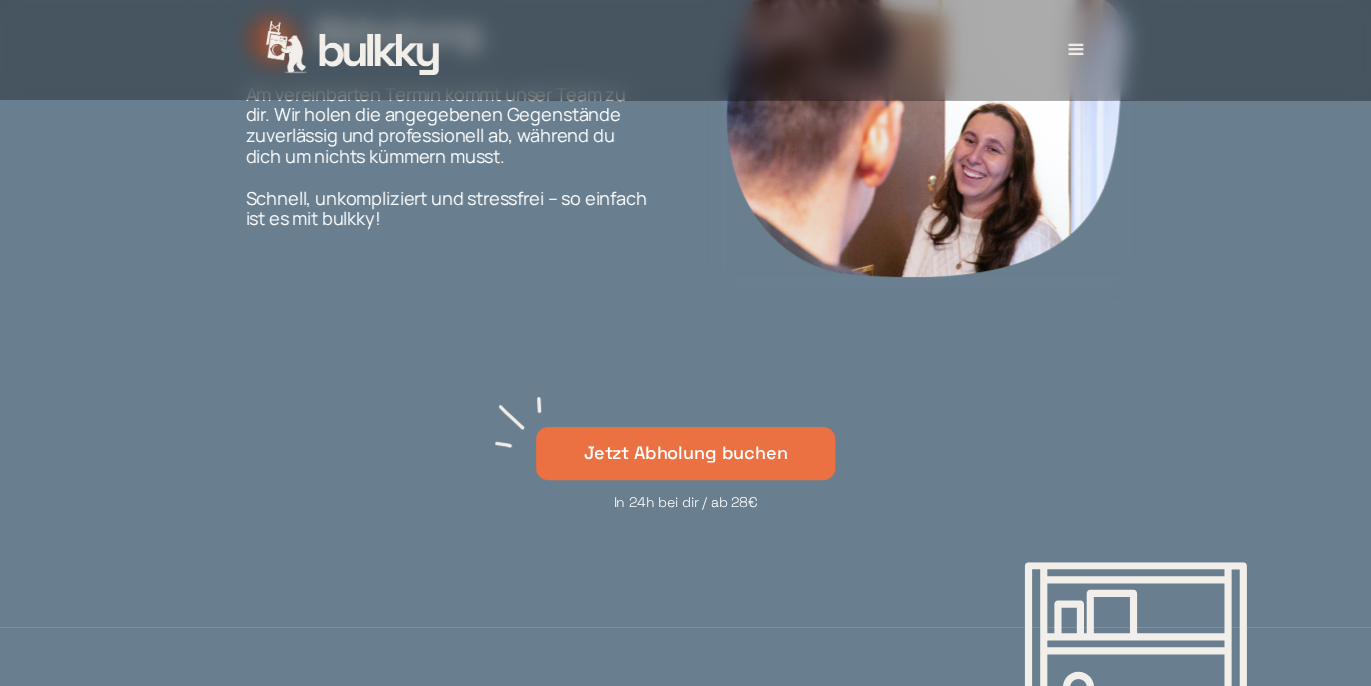 click at bounding box center (1076, 50) 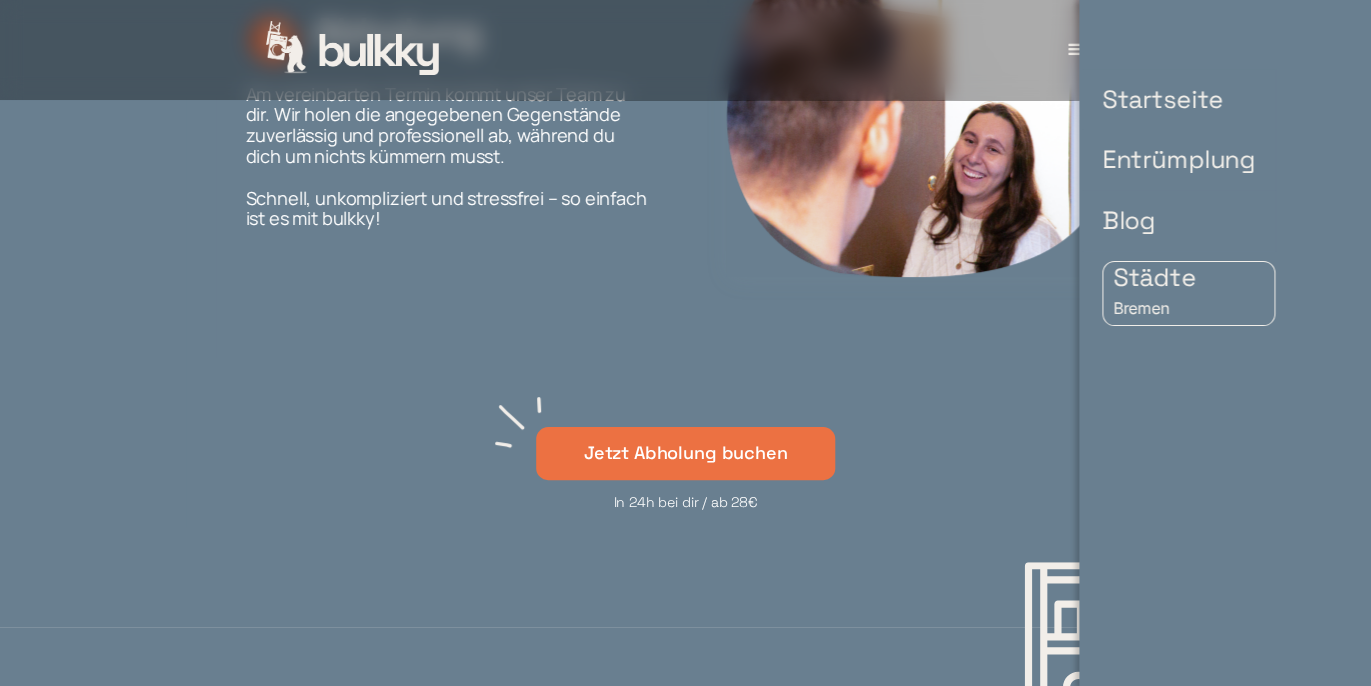 click on "Startseite" at bounding box center [1178, 99] 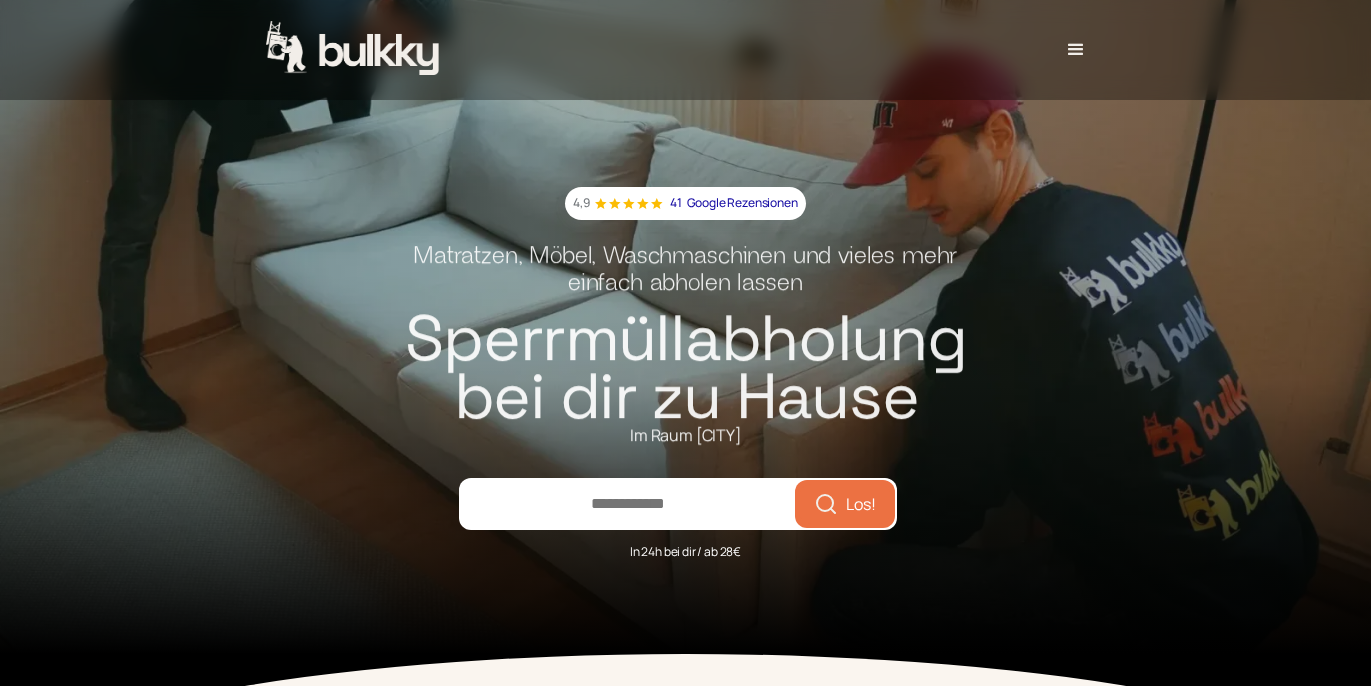 scroll, scrollTop: 0, scrollLeft: 0, axis: both 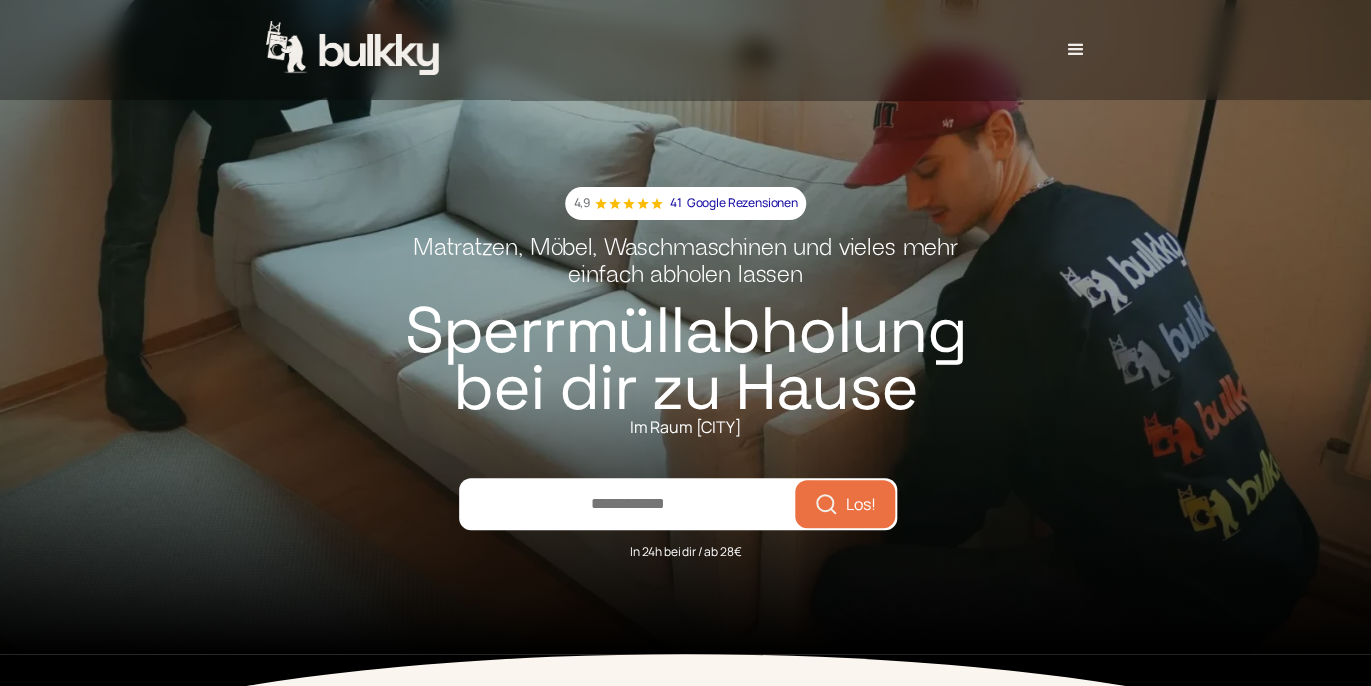 click at bounding box center [628, 504] 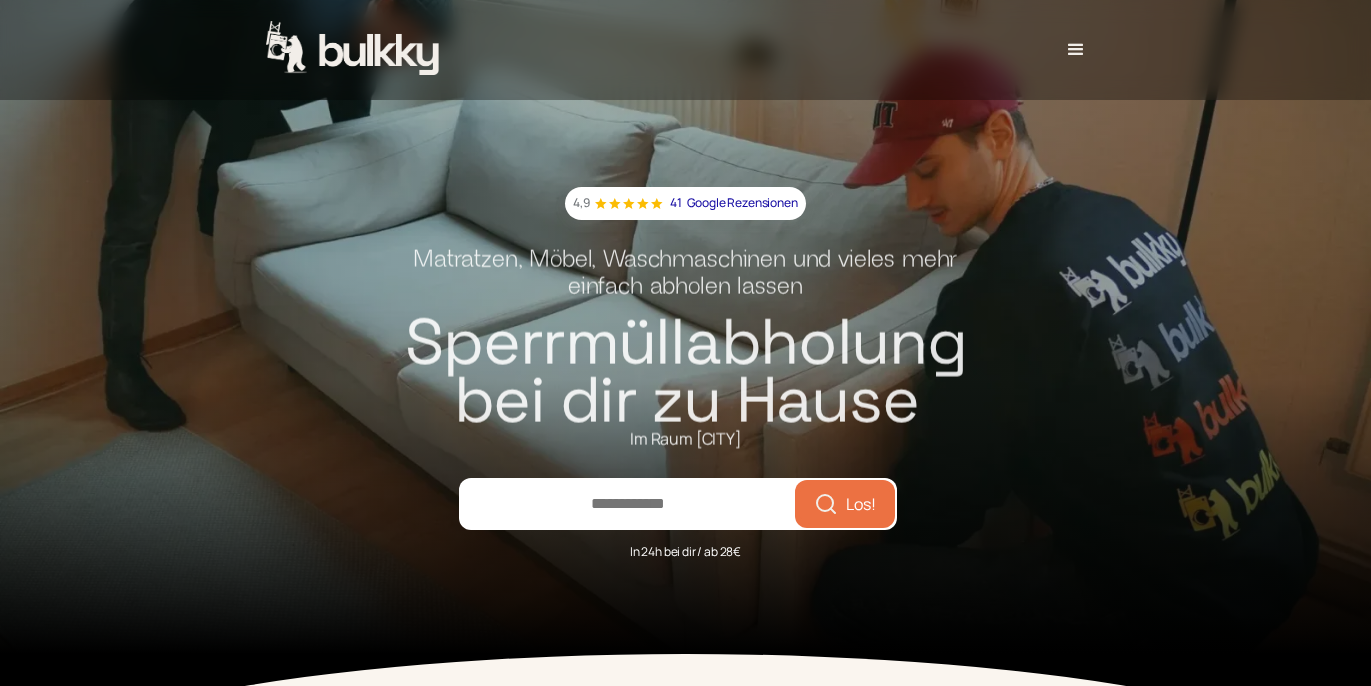 scroll, scrollTop: 0, scrollLeft: 0, axis: both 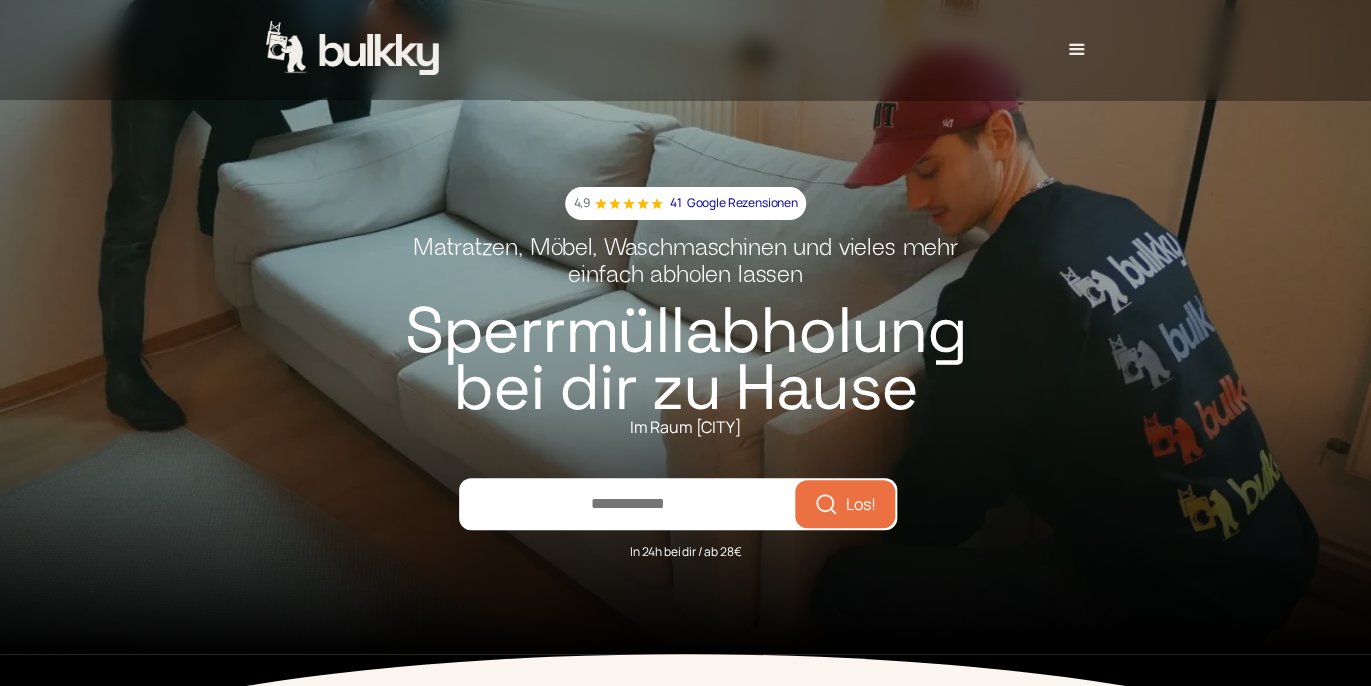click at bounding box center [1076, 50] 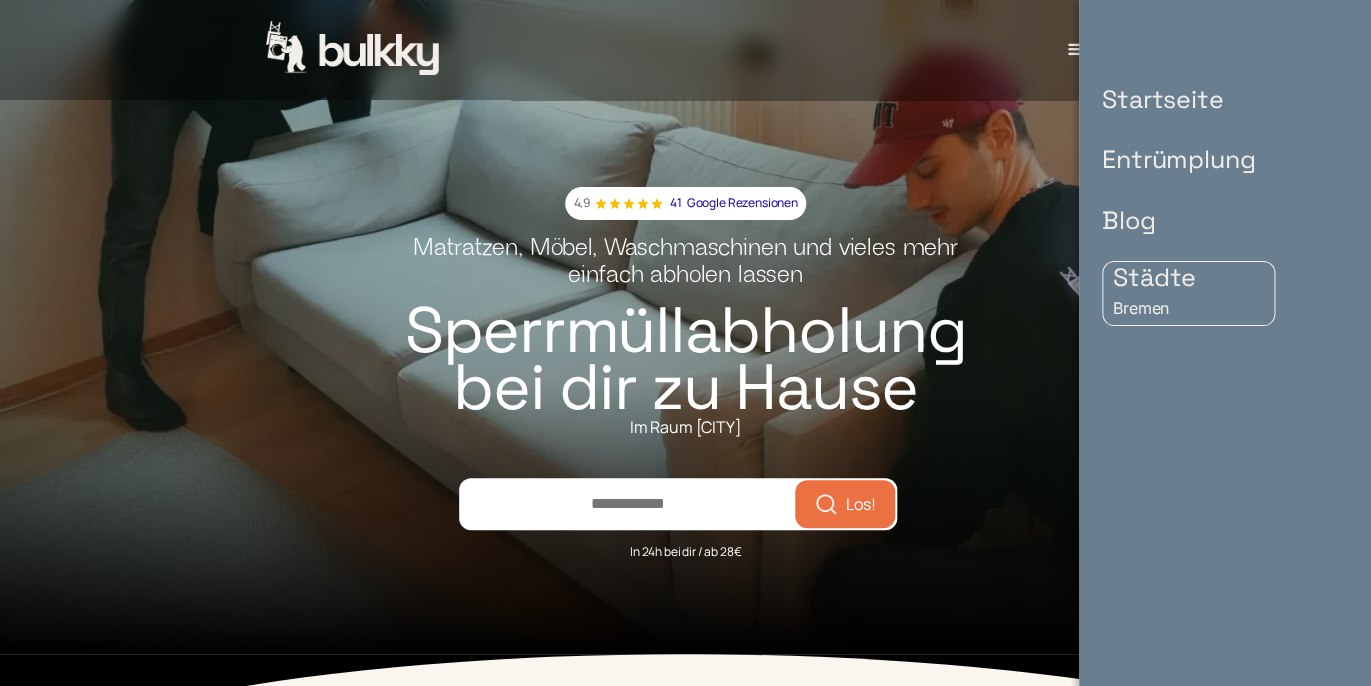 click on "4,9
41
Google Rezensionen
Matratzen, Möbel, Waschmaschinen und vieles mehr einfach abholen lassen Sperrmüllabholung bei dir zu Hause Im Raum Hamburg
*****
Los!
In 24h bei dir / ab 28€" at bounding box center [685, 311] 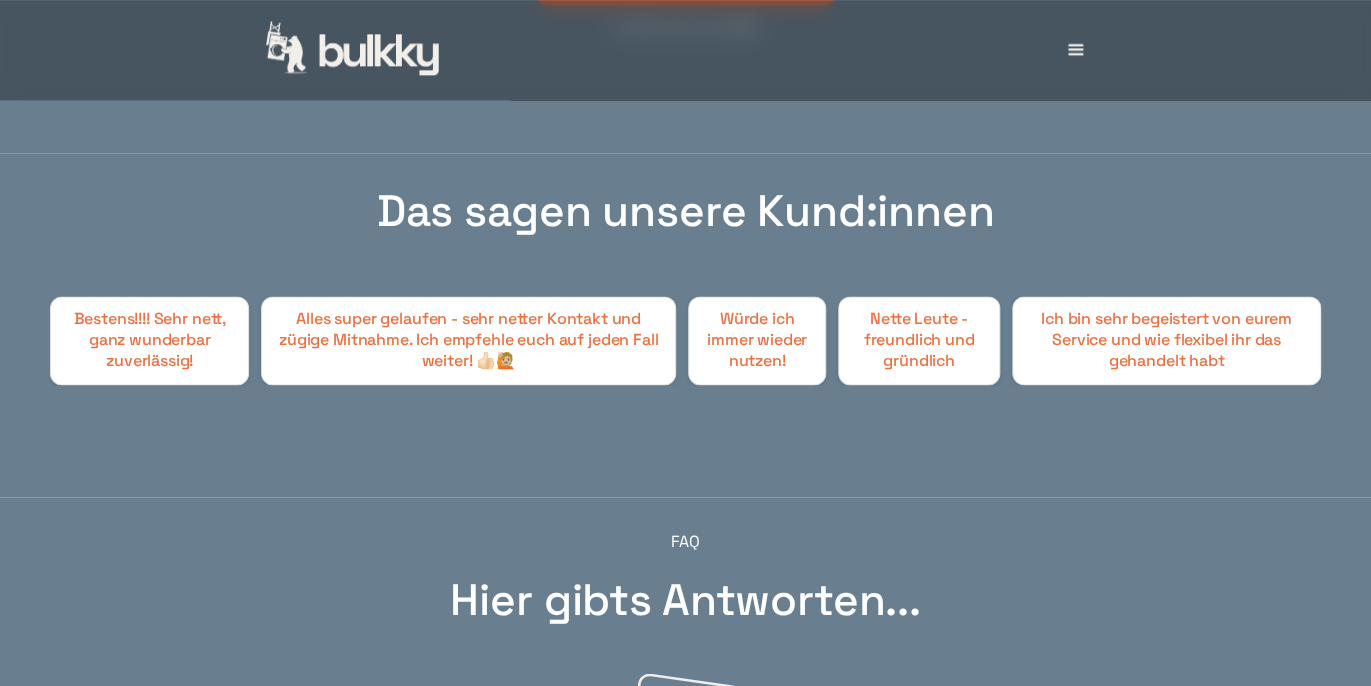 scroll, scrollTop: 6332, scrollLeft: 0, axis: vertical 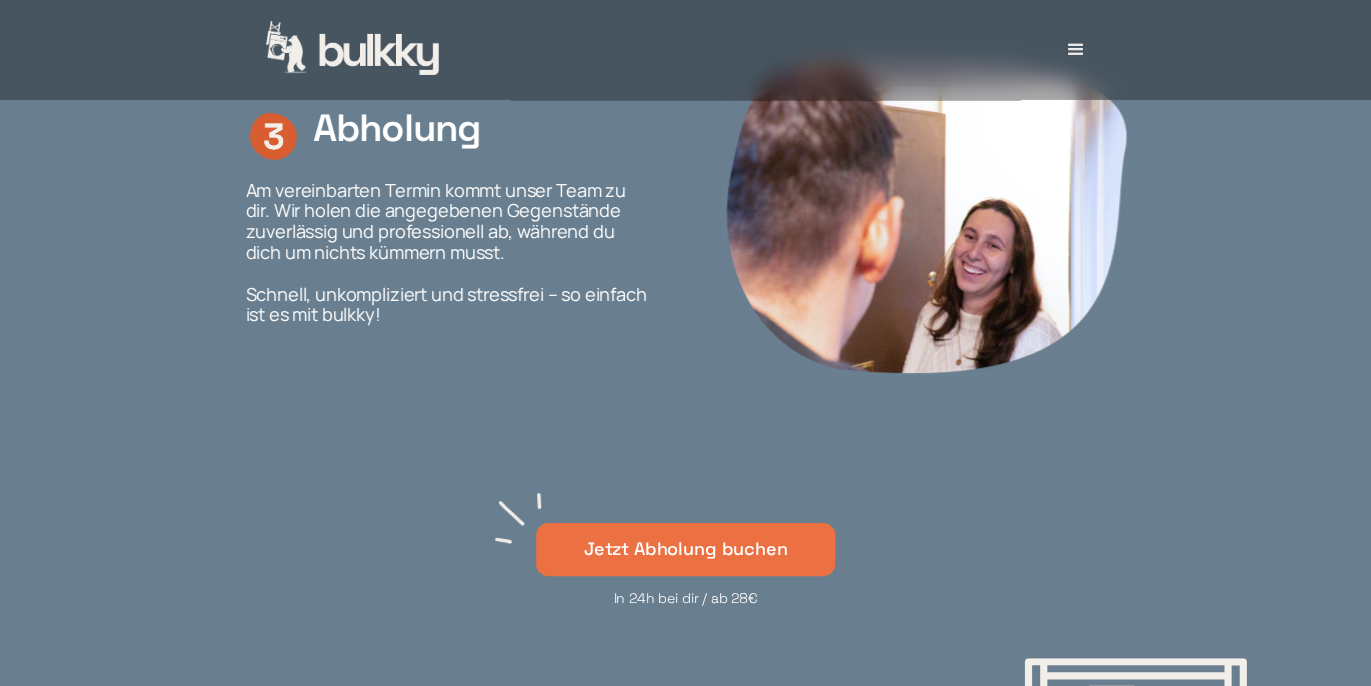 click on "Jetzt Abholung buchen" at bounding box center [686, 549] 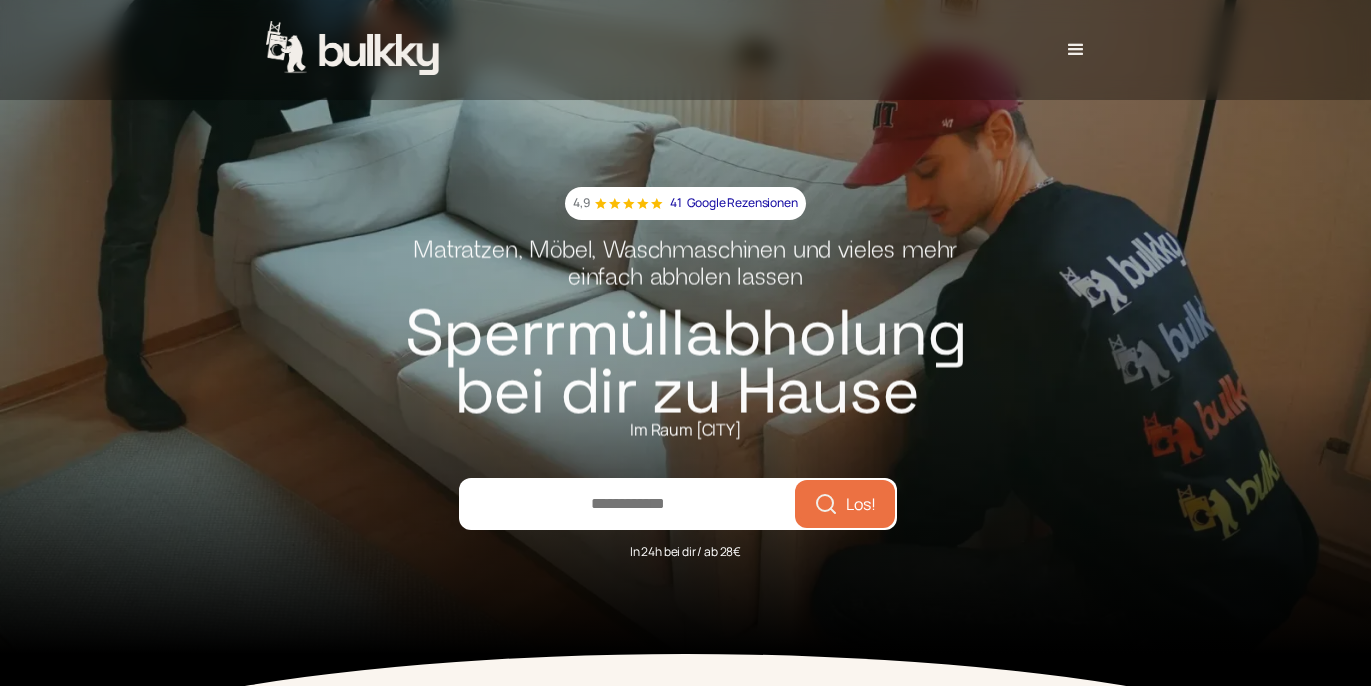 scroll, scrollTop: 0, scrollLeft: 0, axis: both 